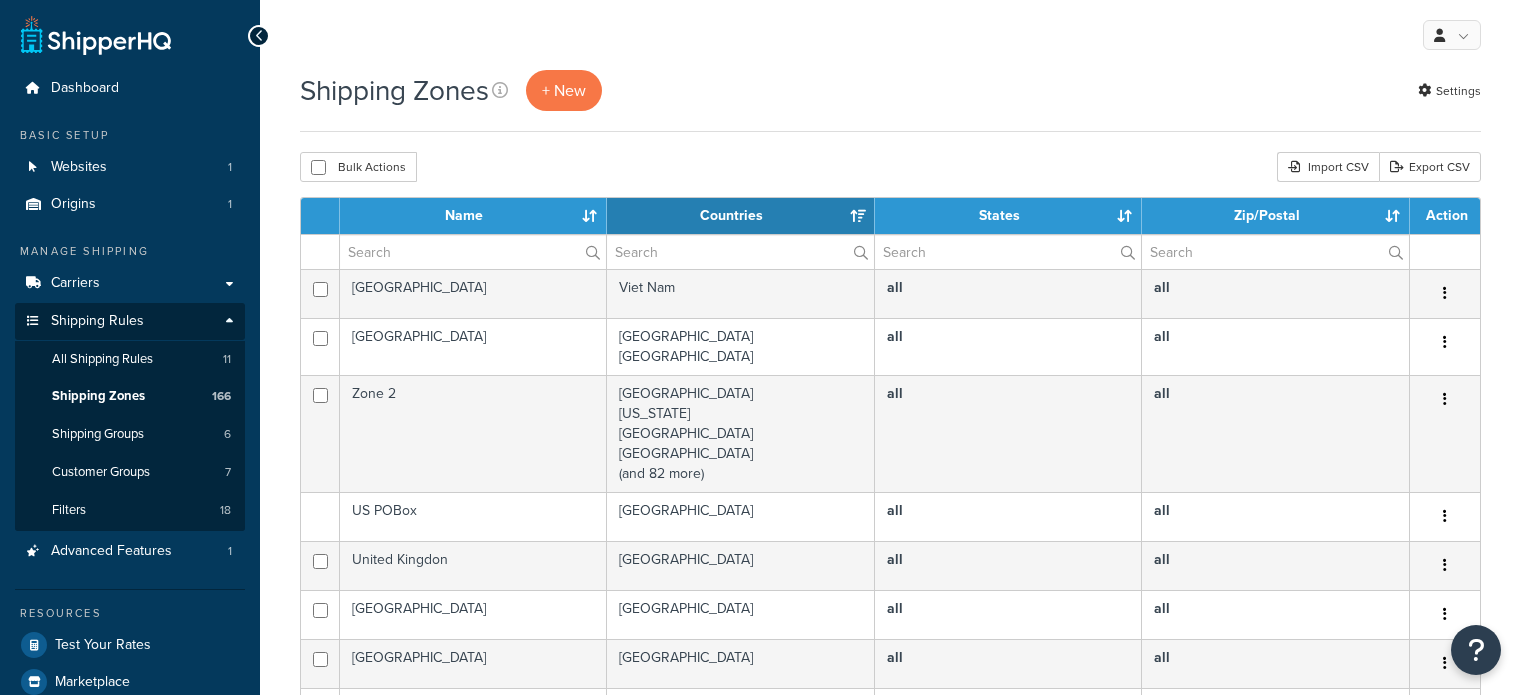 select on "15" 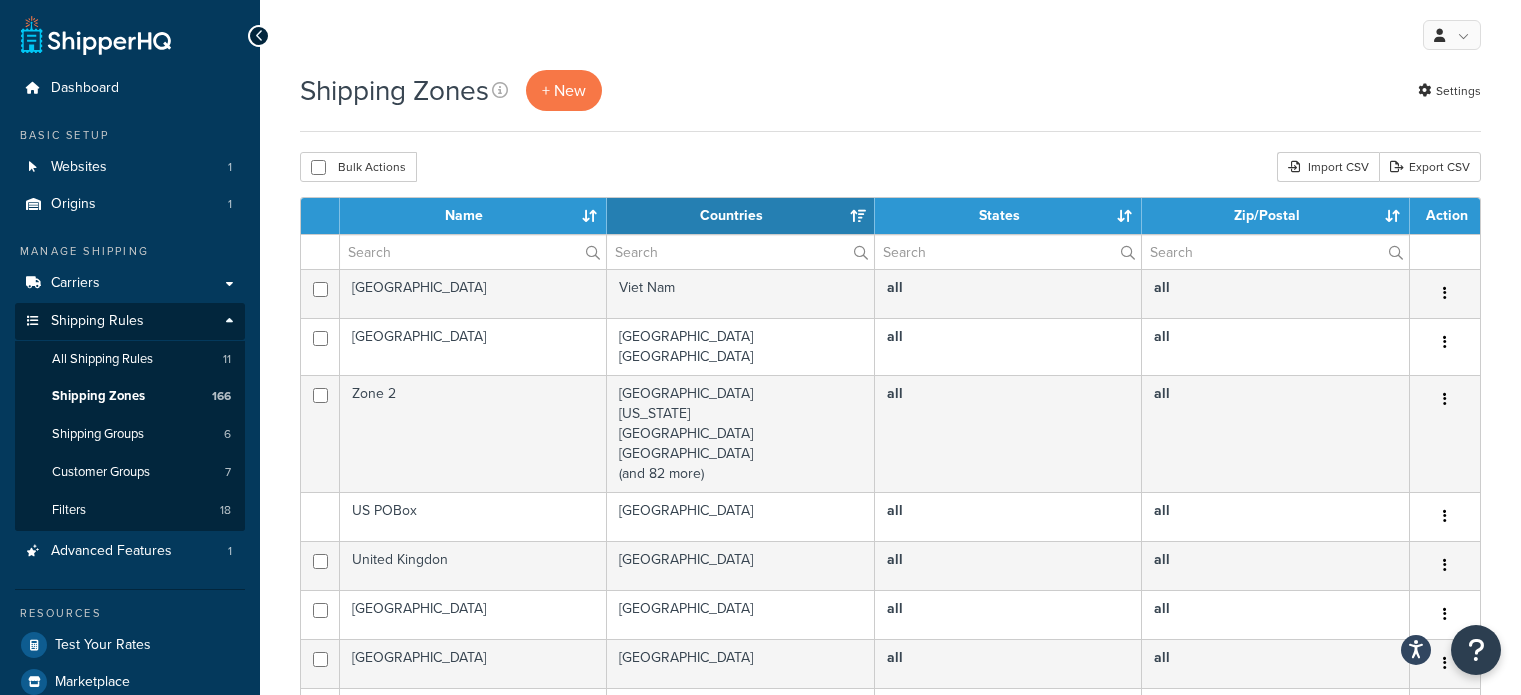 scroll, scrollTop: 0, scrollLeft: 0, axis: both 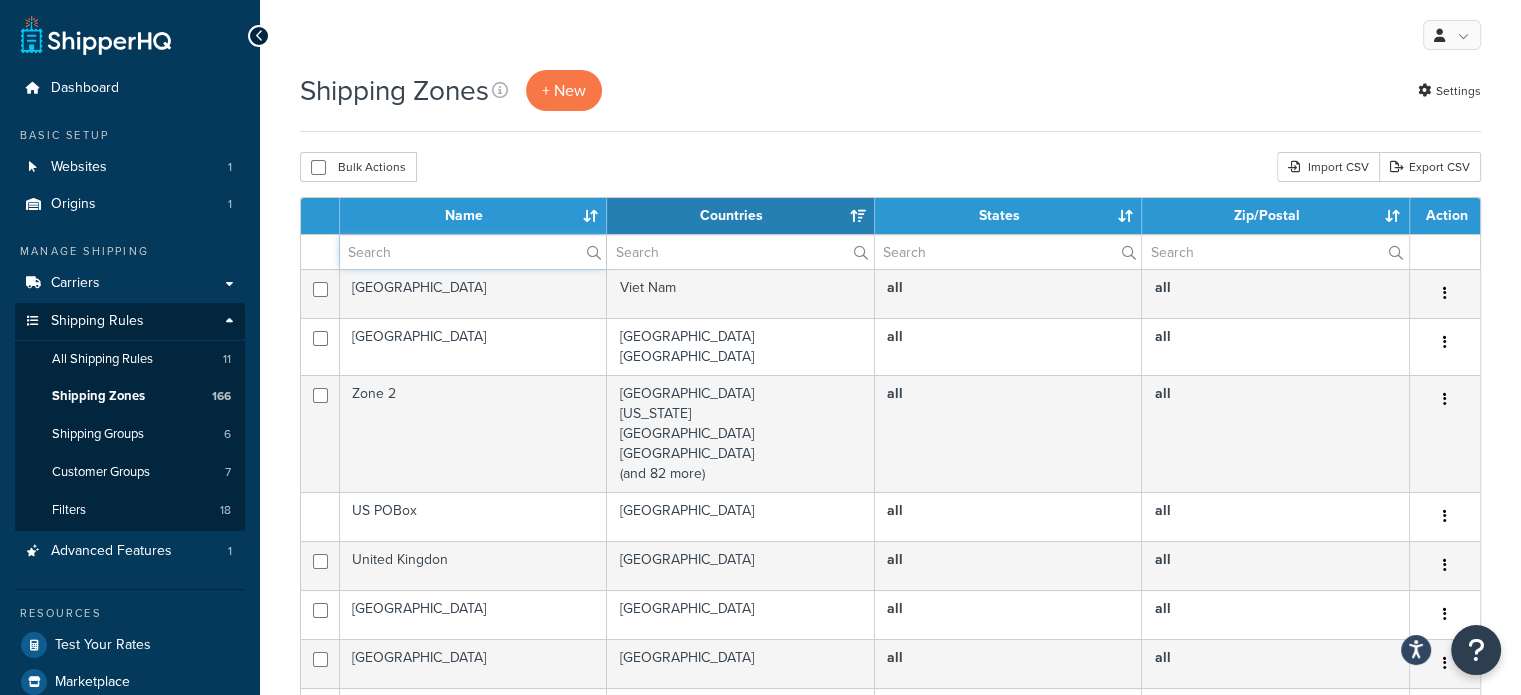 click at bounding box center [473, 252] 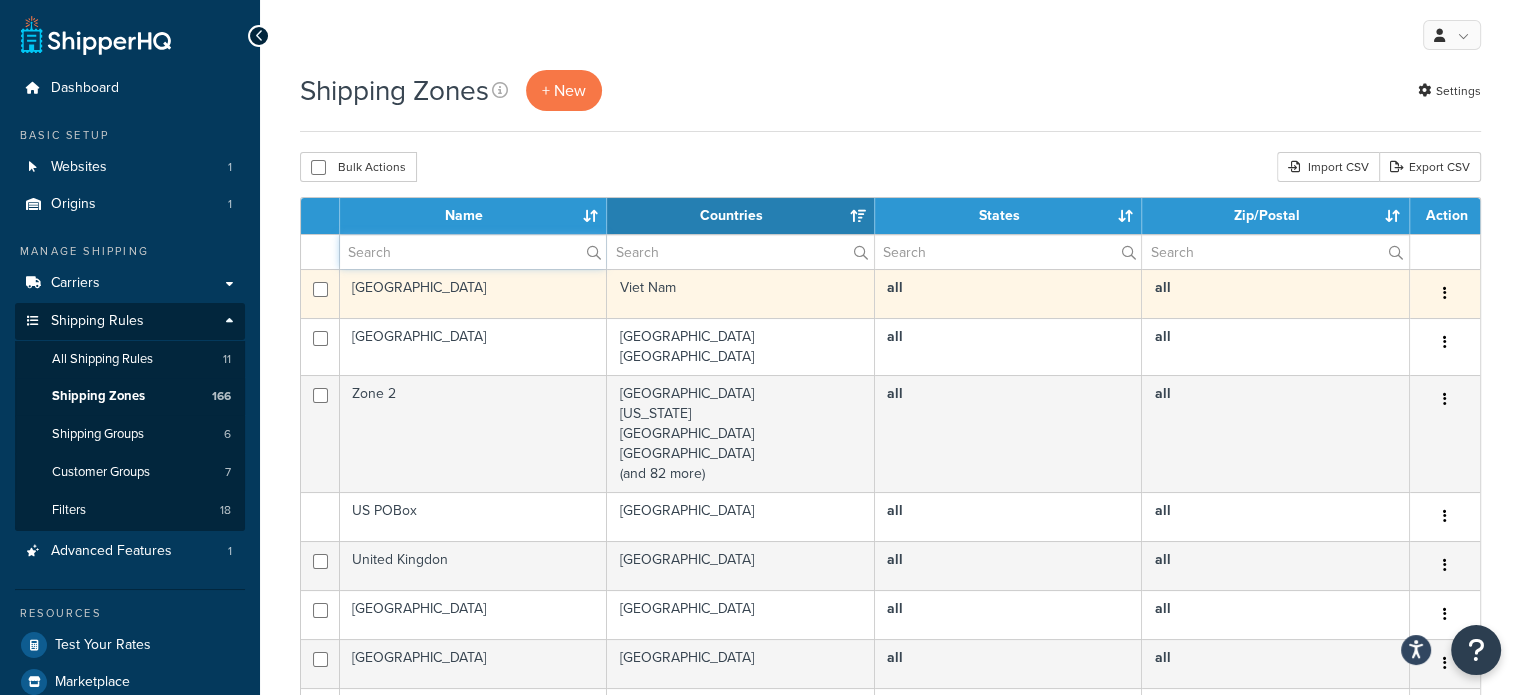 type on "aust post" 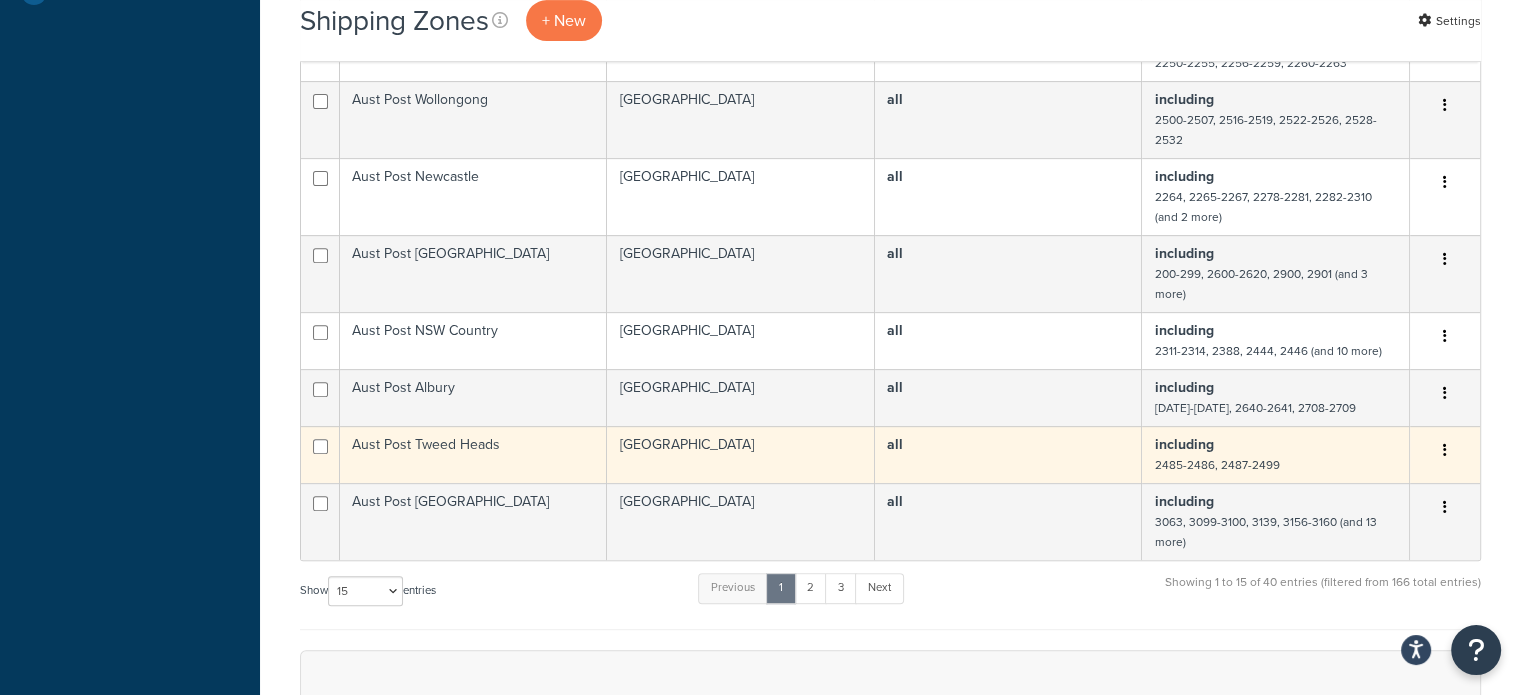 scroll, scrollTop: 800, scrollLeft: 0, axis: vertical 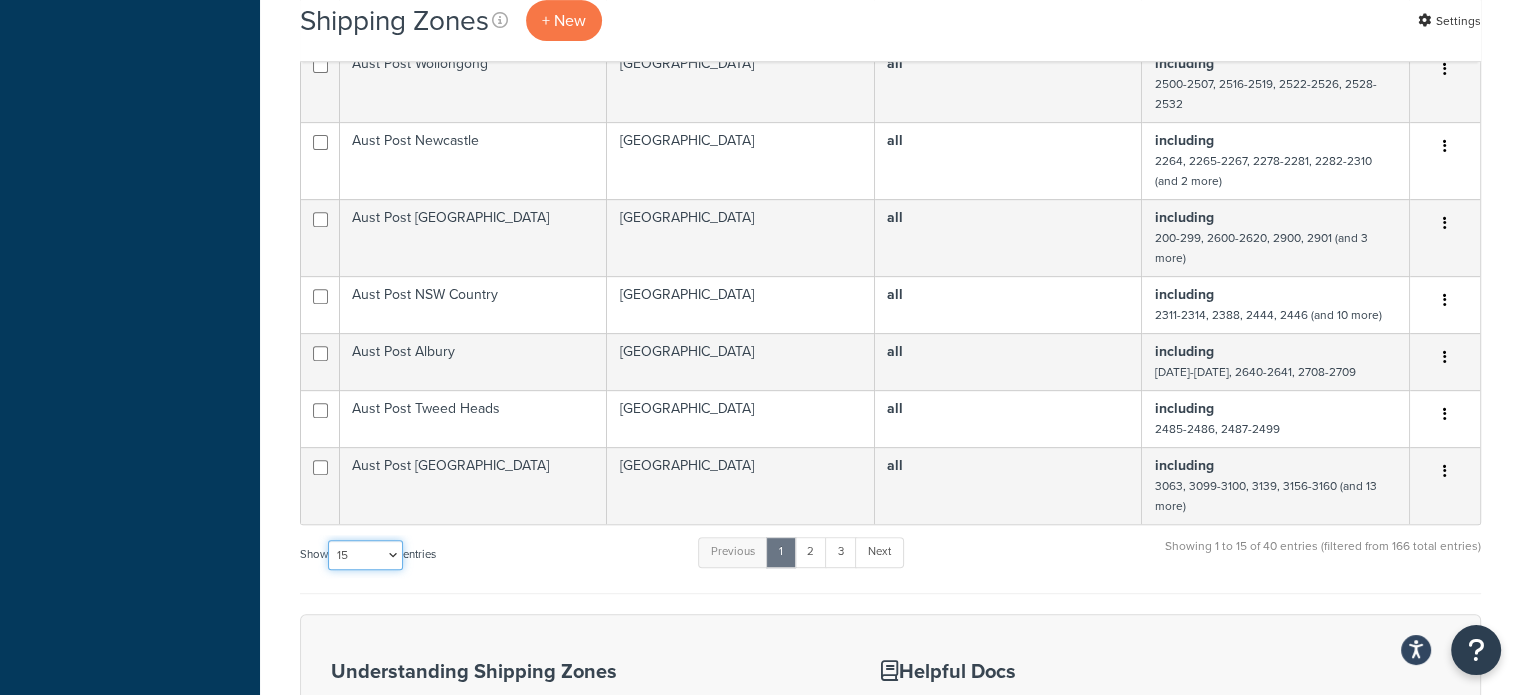 click on "10 15 25 50 100" at bounding box center [365, 555] 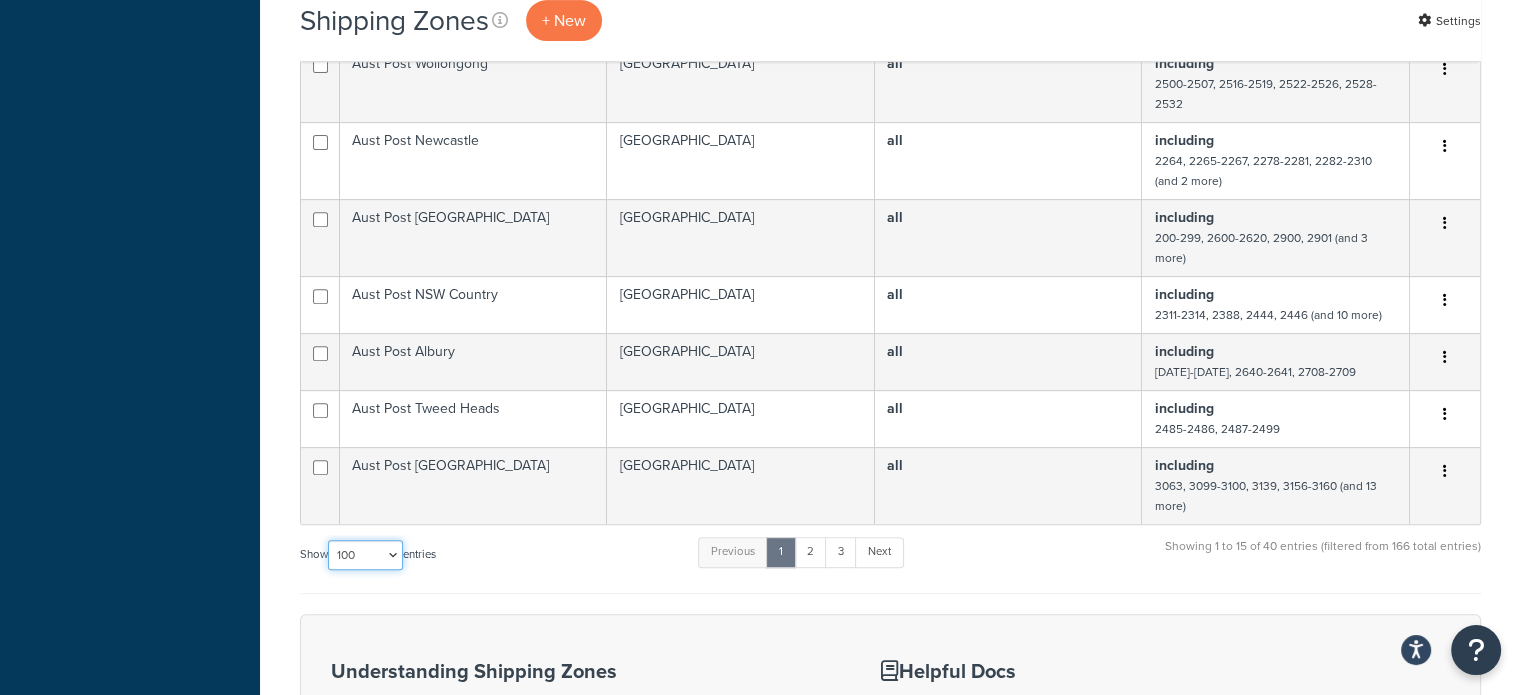 click on "10 15 25 50 100" at bounding box center (365, 555) 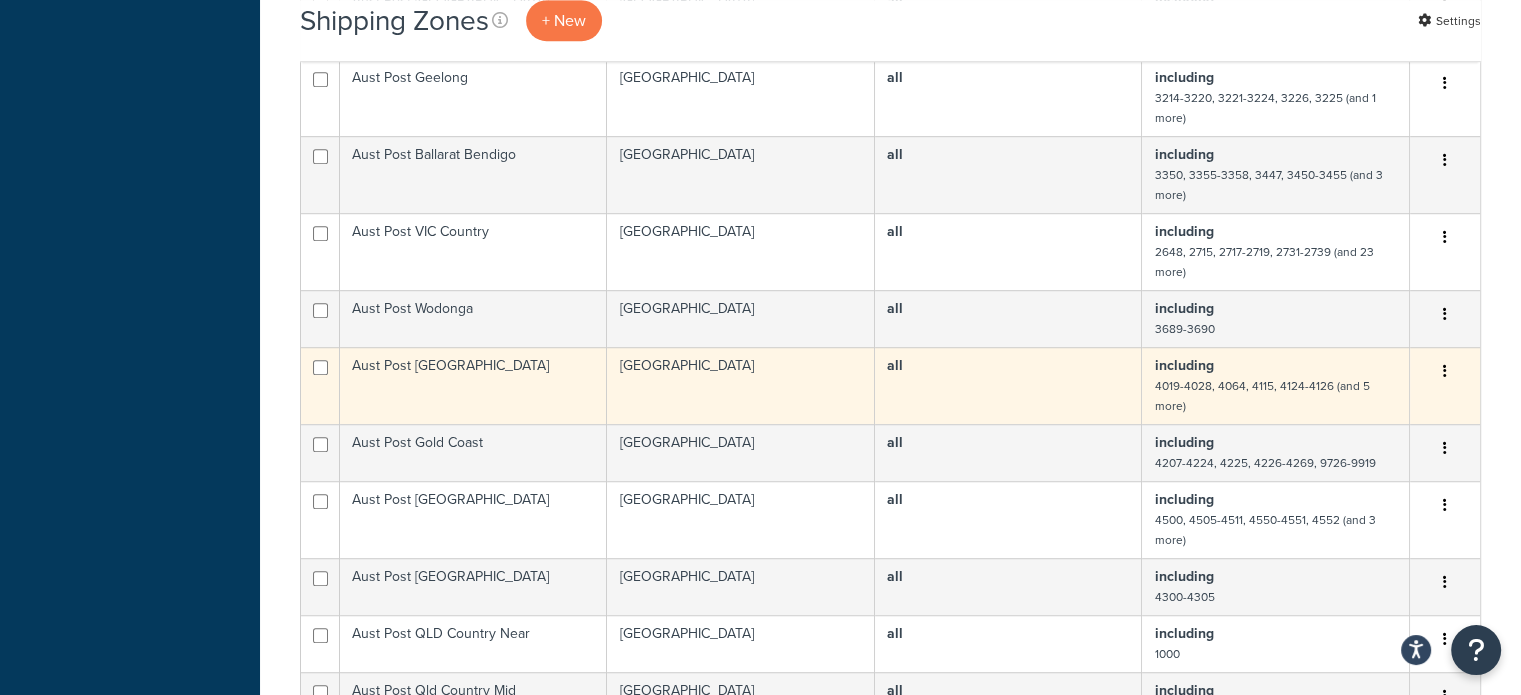 scroll, scrollTop: 1300, scrollLeft: 0, axis: vertical 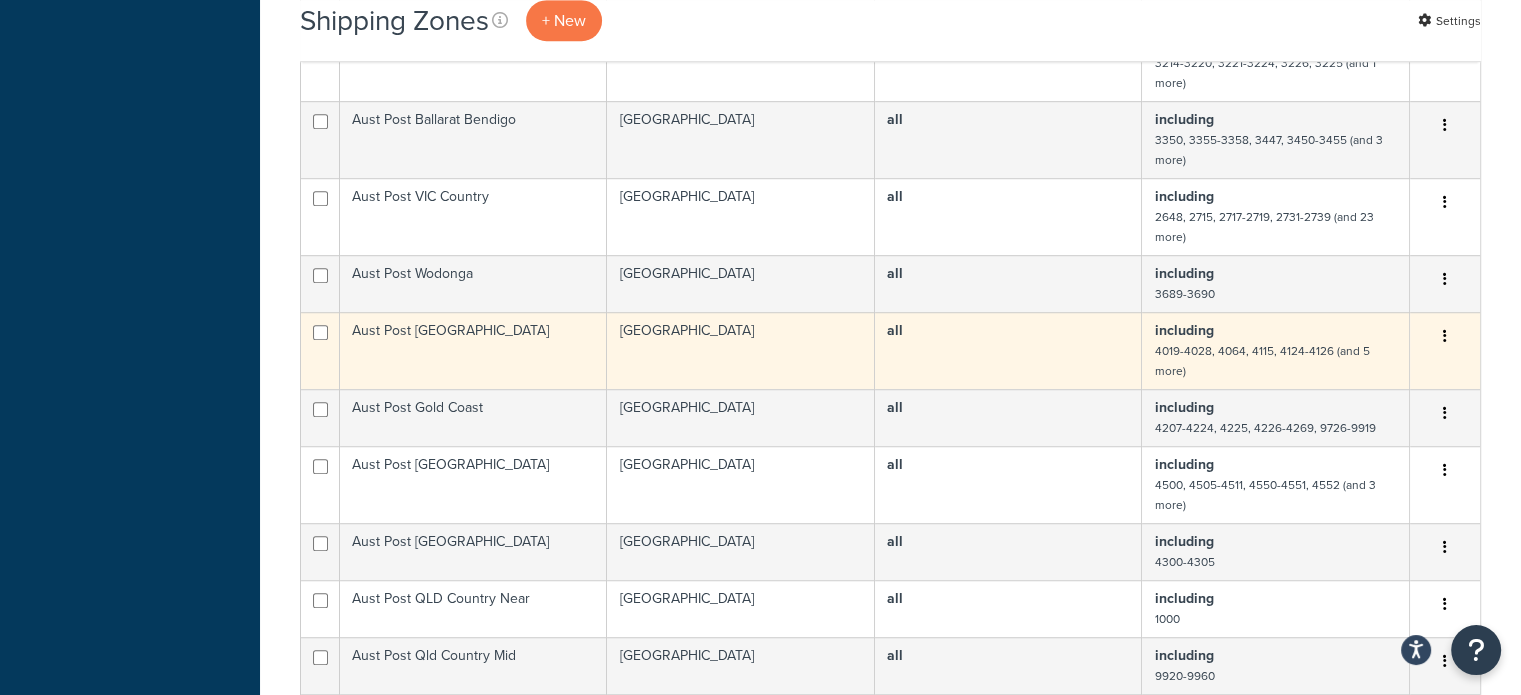 click on "Aust Post Brisbane" at bounding box center [473, 350] 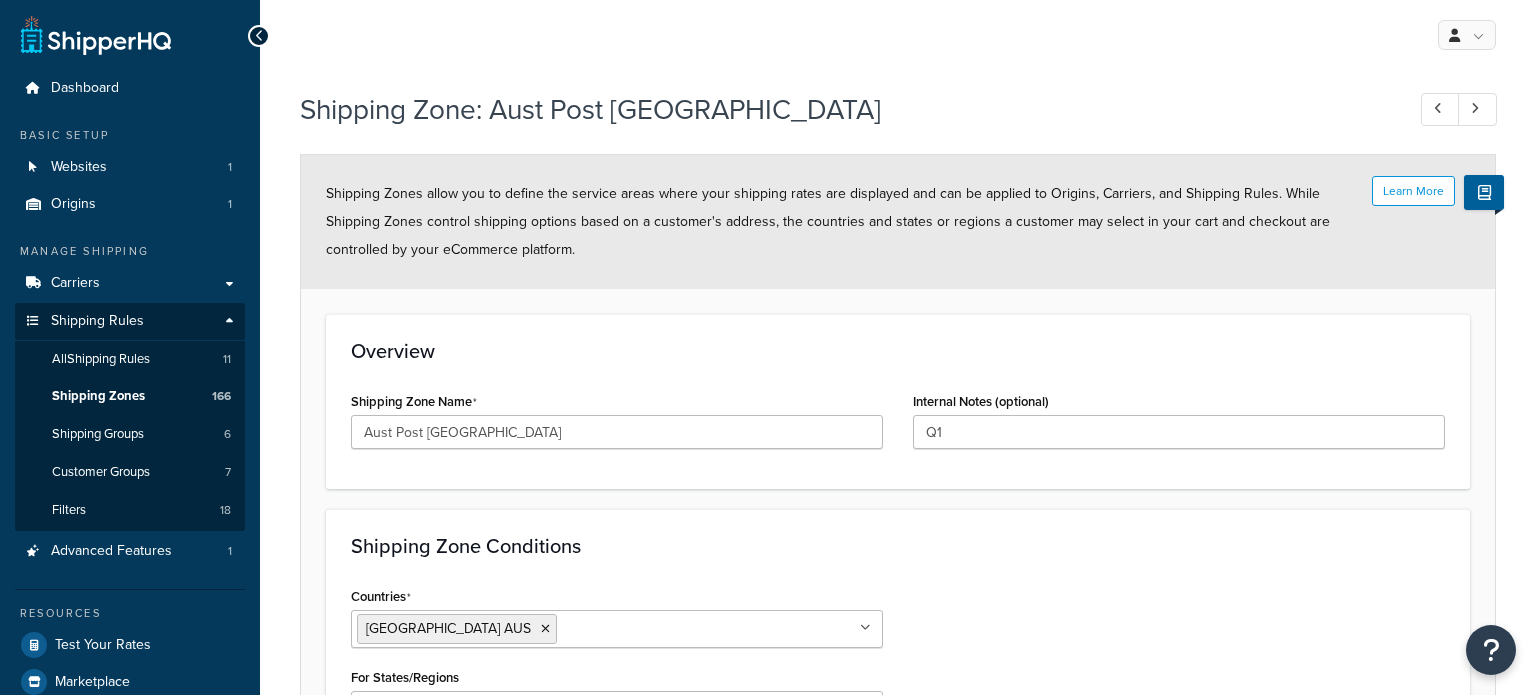 select on "including" 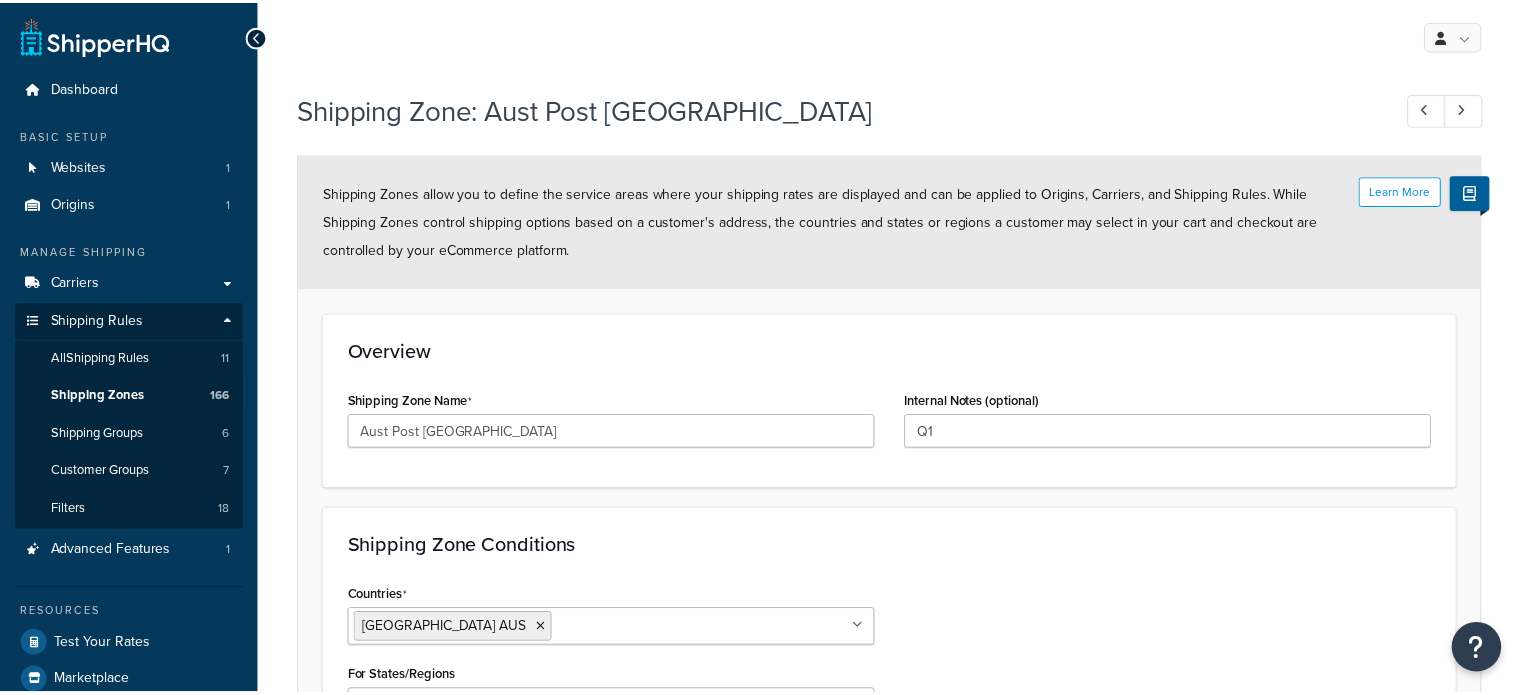 scroll, scrollTop: 0, scrollLeft: 0, axis: both 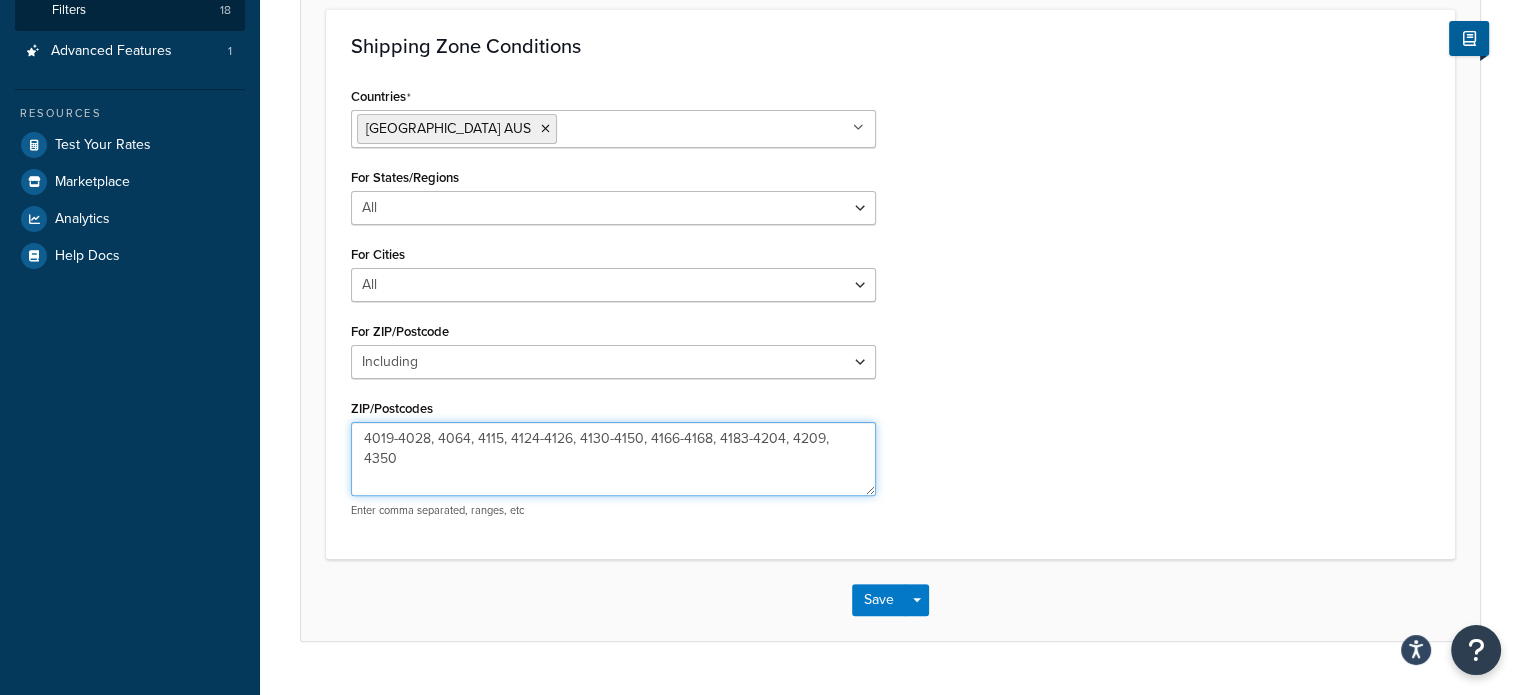 drag, startPoint x: 863, startPoint y: 442, endPoint x: 828, endPoint y: 437, distance: 35.35534 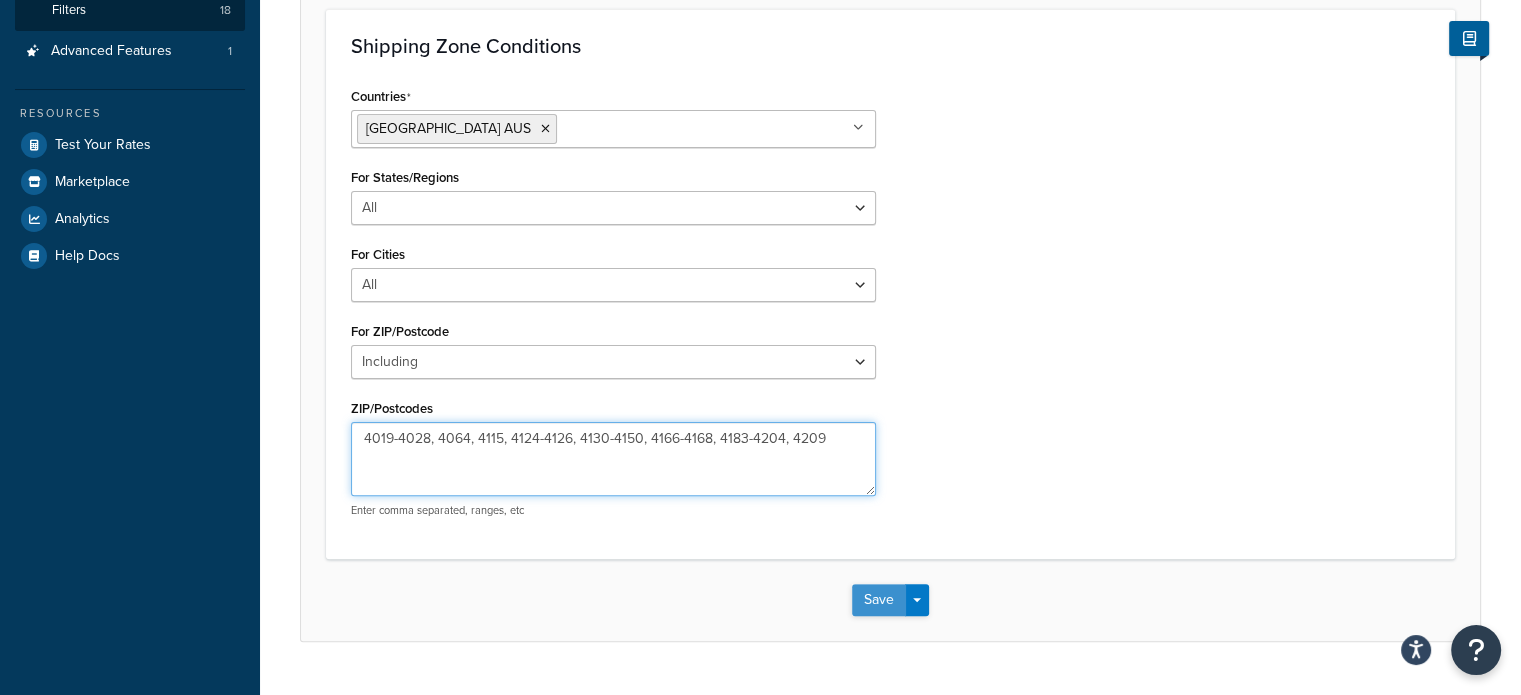 type on "4019-4028, 4064, 4115, 4124-4126, 4130-4150, 4166-4168, 4183-4204, 4209" 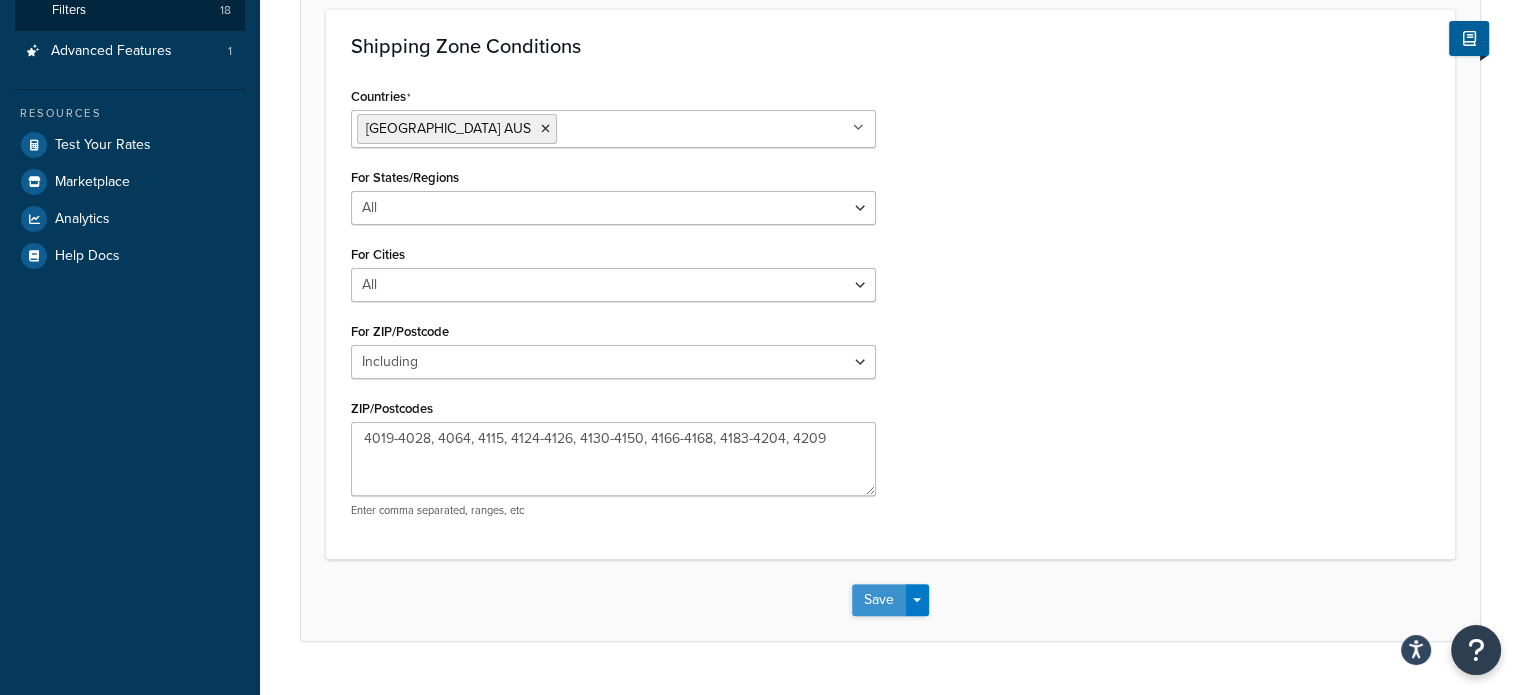 click on "Save" at bounding box center [879, 600] 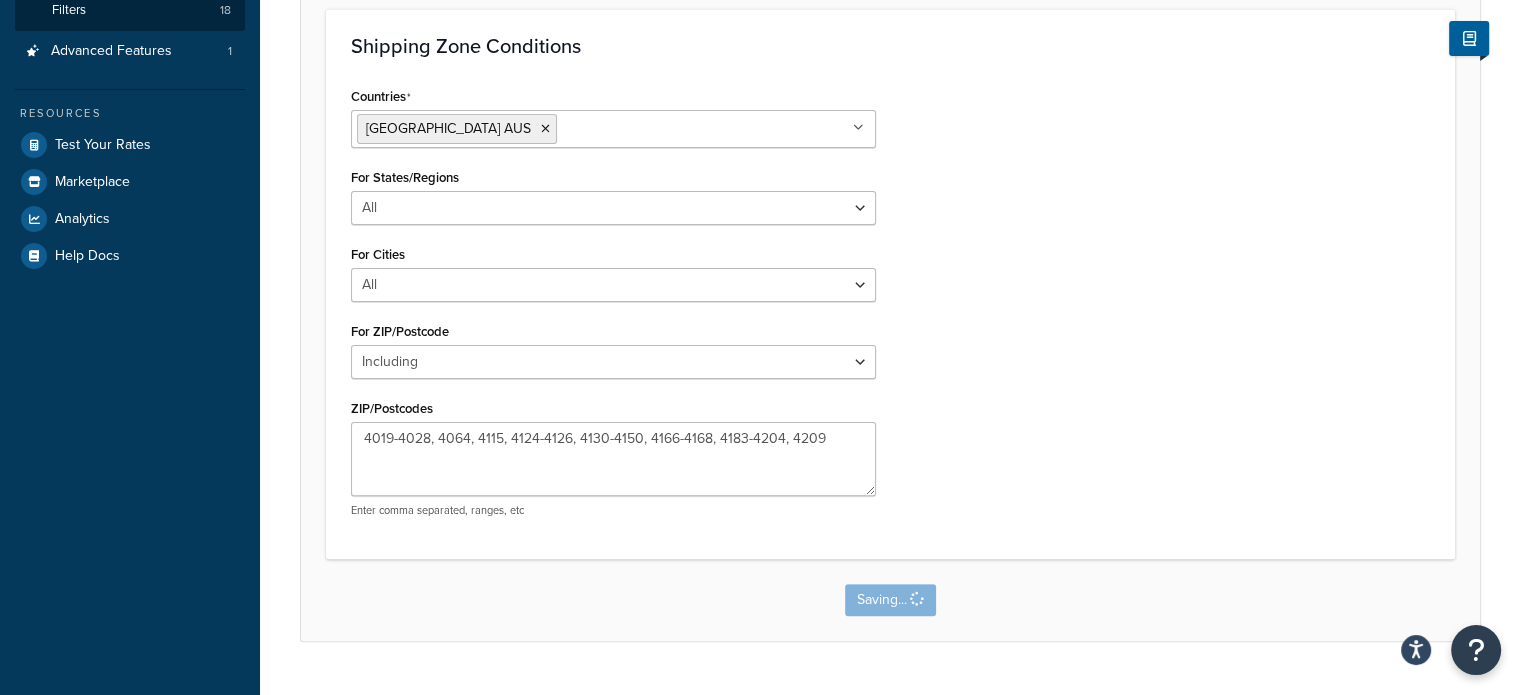 scroll, scrollTop: 0, scrollLeft: 0, axis: both 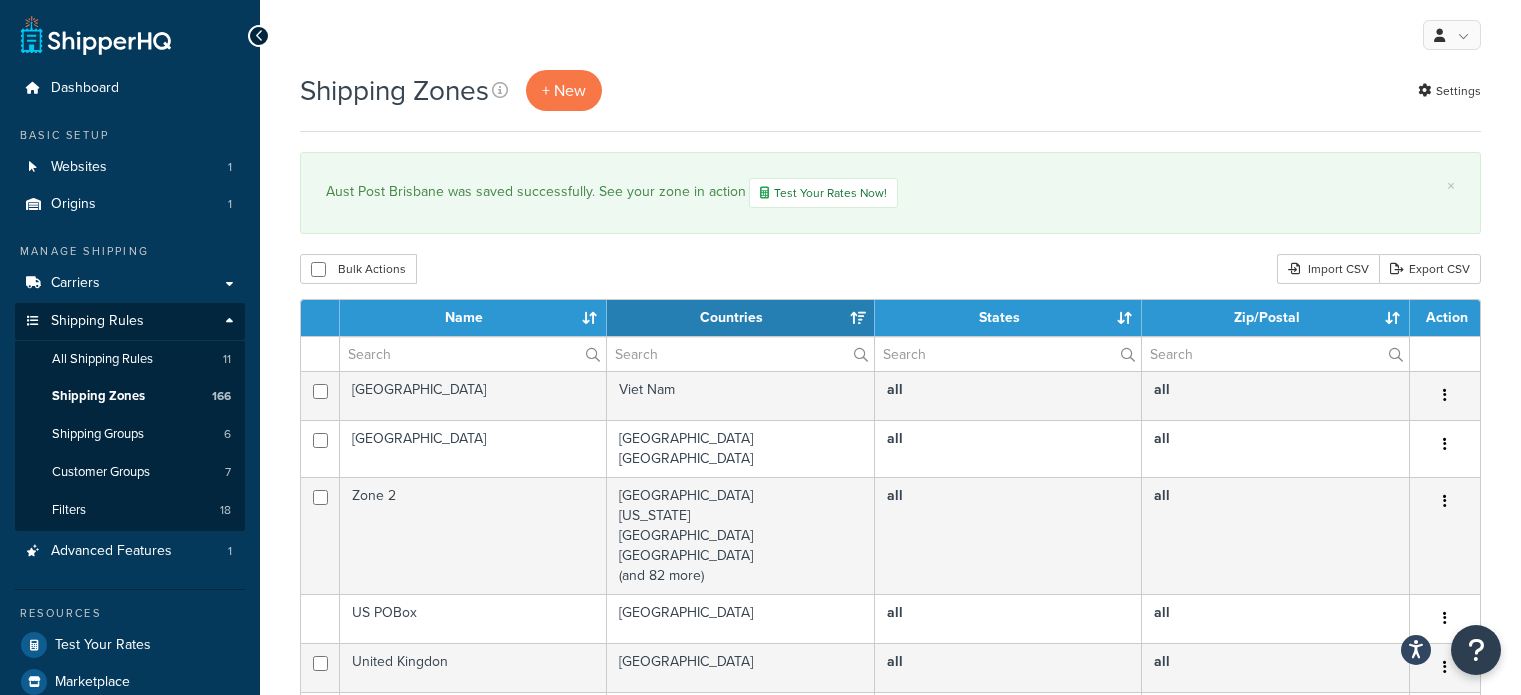 select on "15" 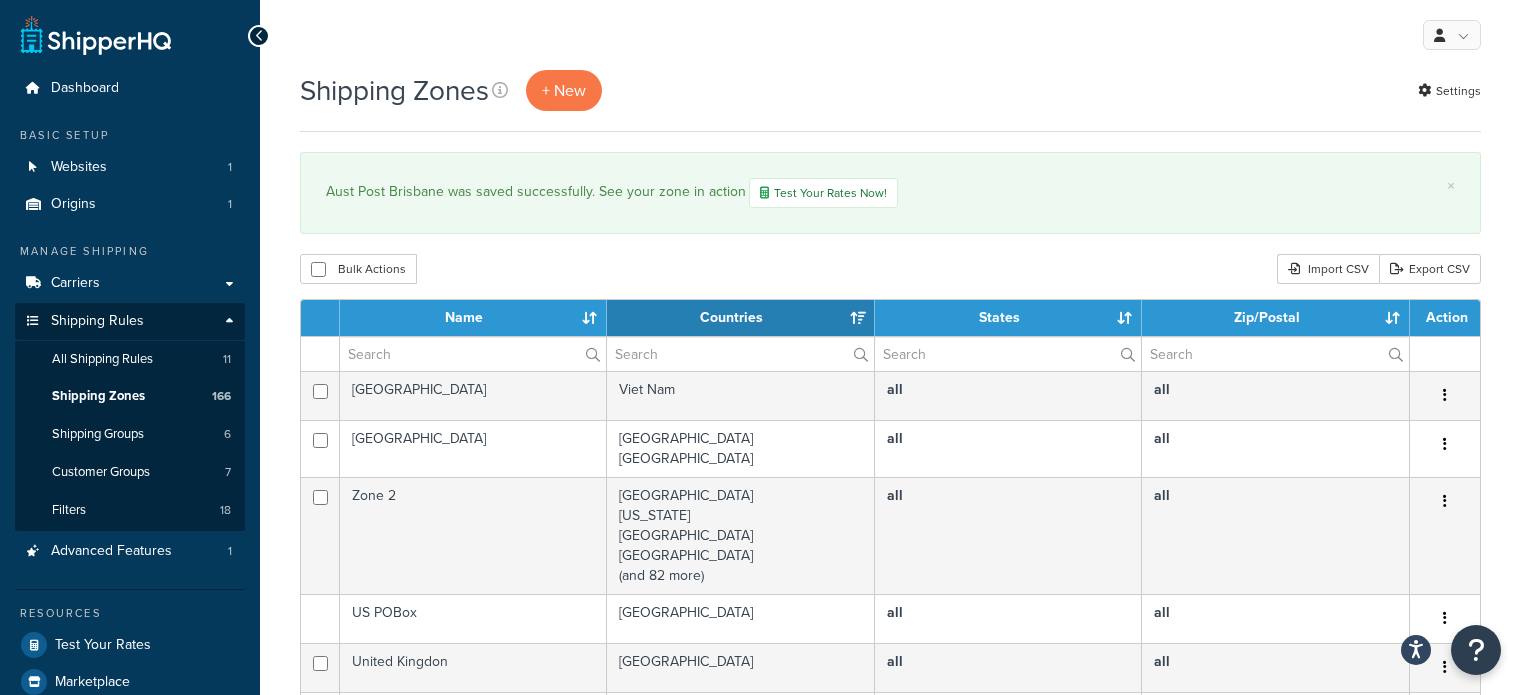 scroll, scrollTop: 0, scrollLeft: 0, axis: both 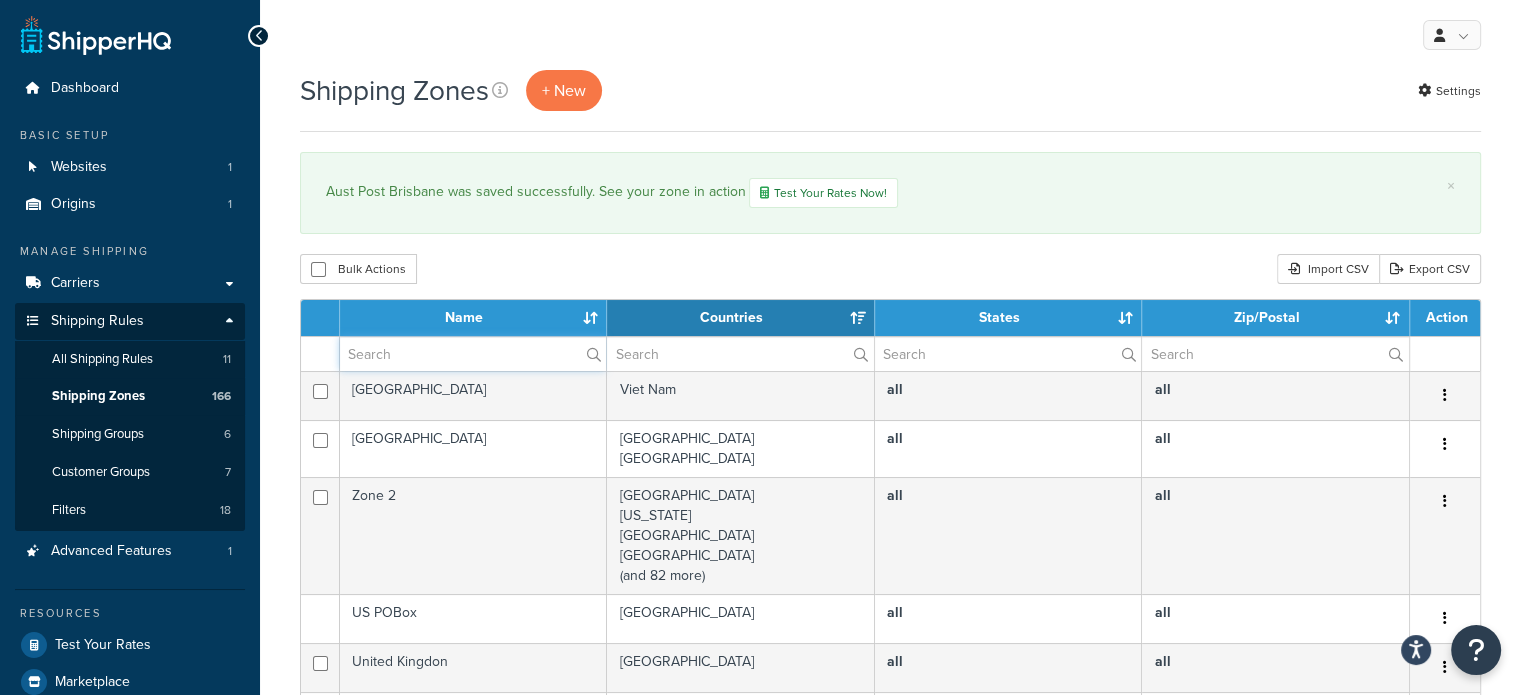 click at bounding box center [473, 354] 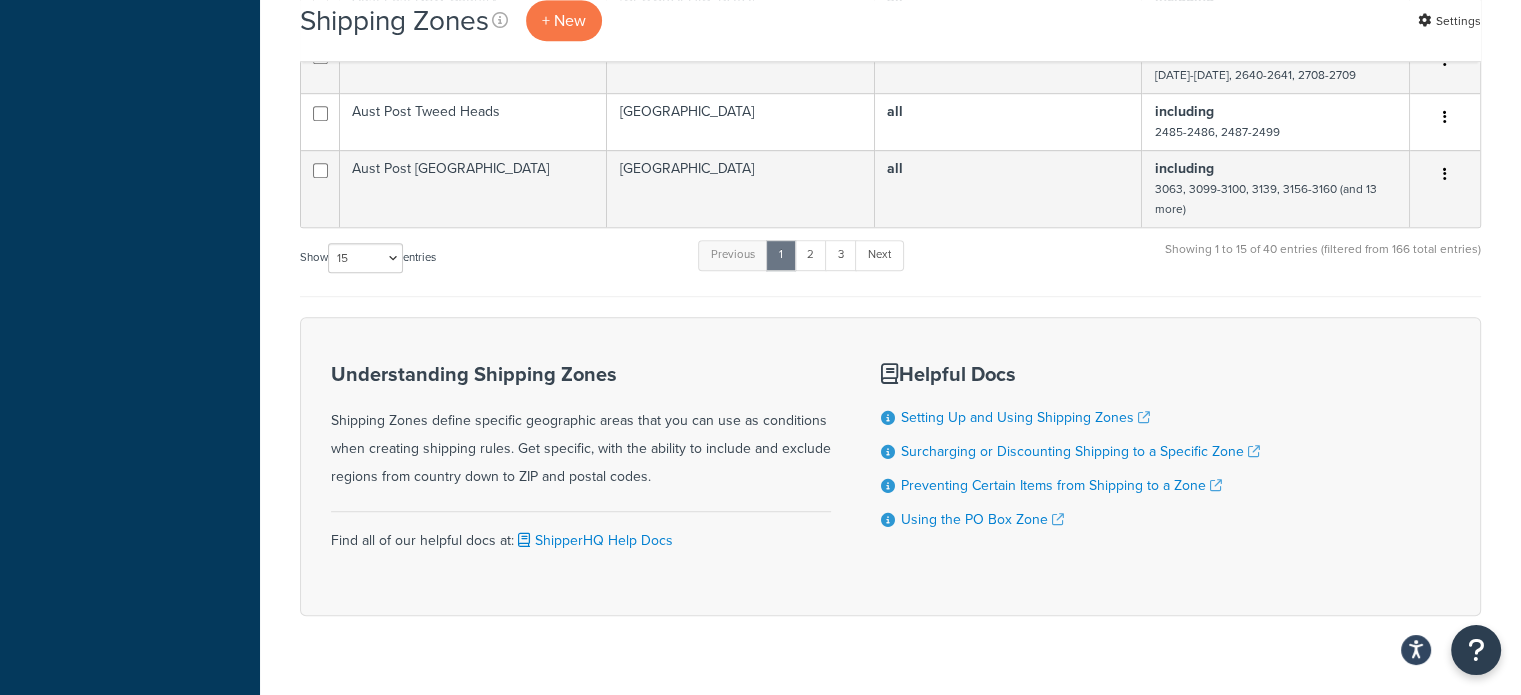 scroll, scrollTop: 1200, scrollLeft: 0, axis: vertical 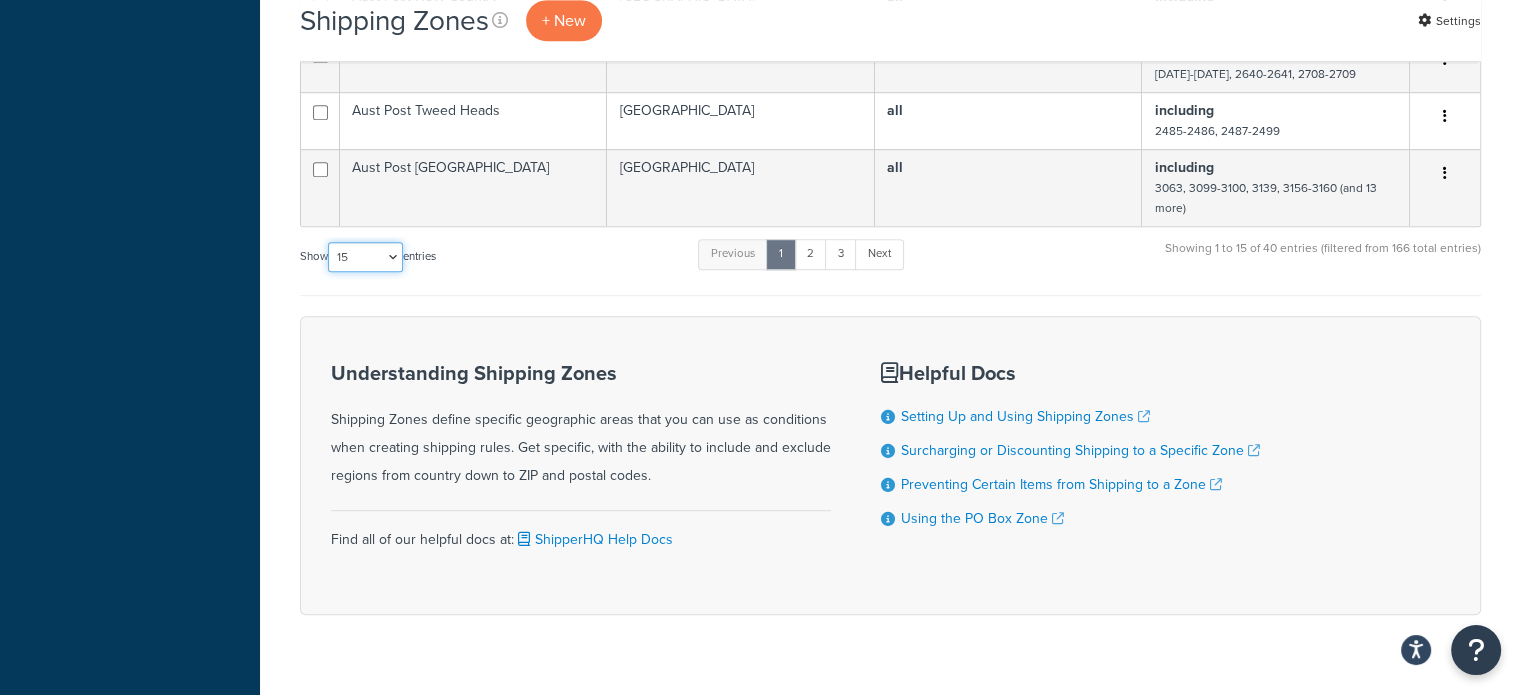 click on "10 15 25 50 100" at bounding box center (365, 257) 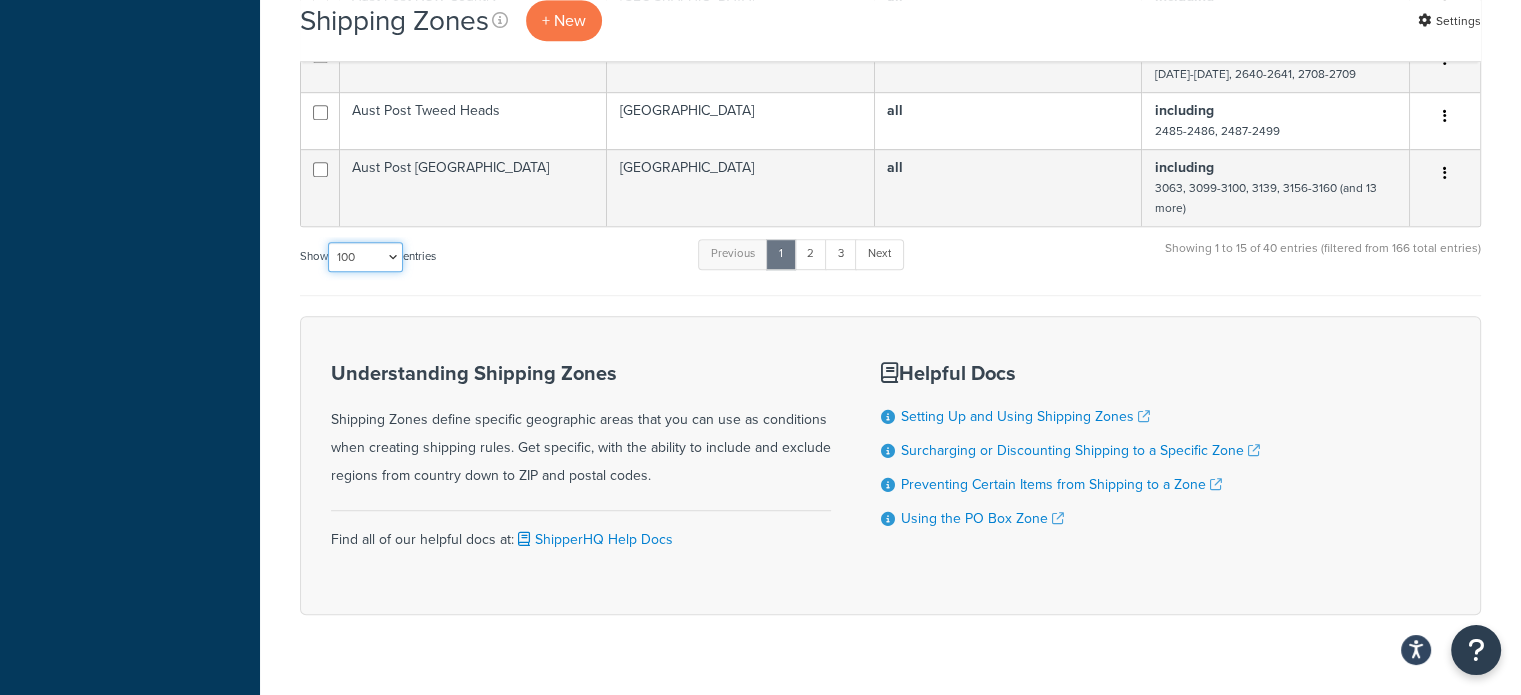 click on "10 15 25 50 100" at bounding box center [365, 257] 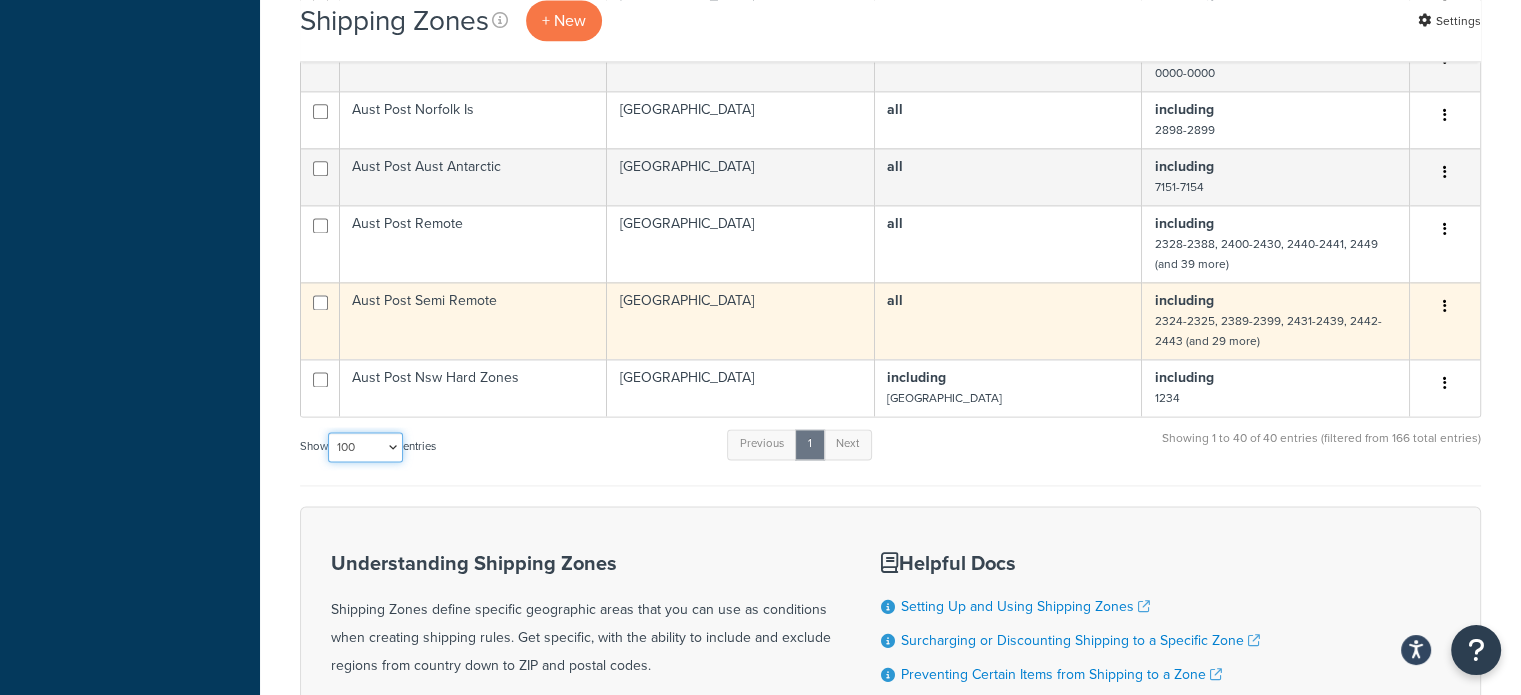 scroll, scrollTop: 2600, scrollLeft: 0, axis: vertical 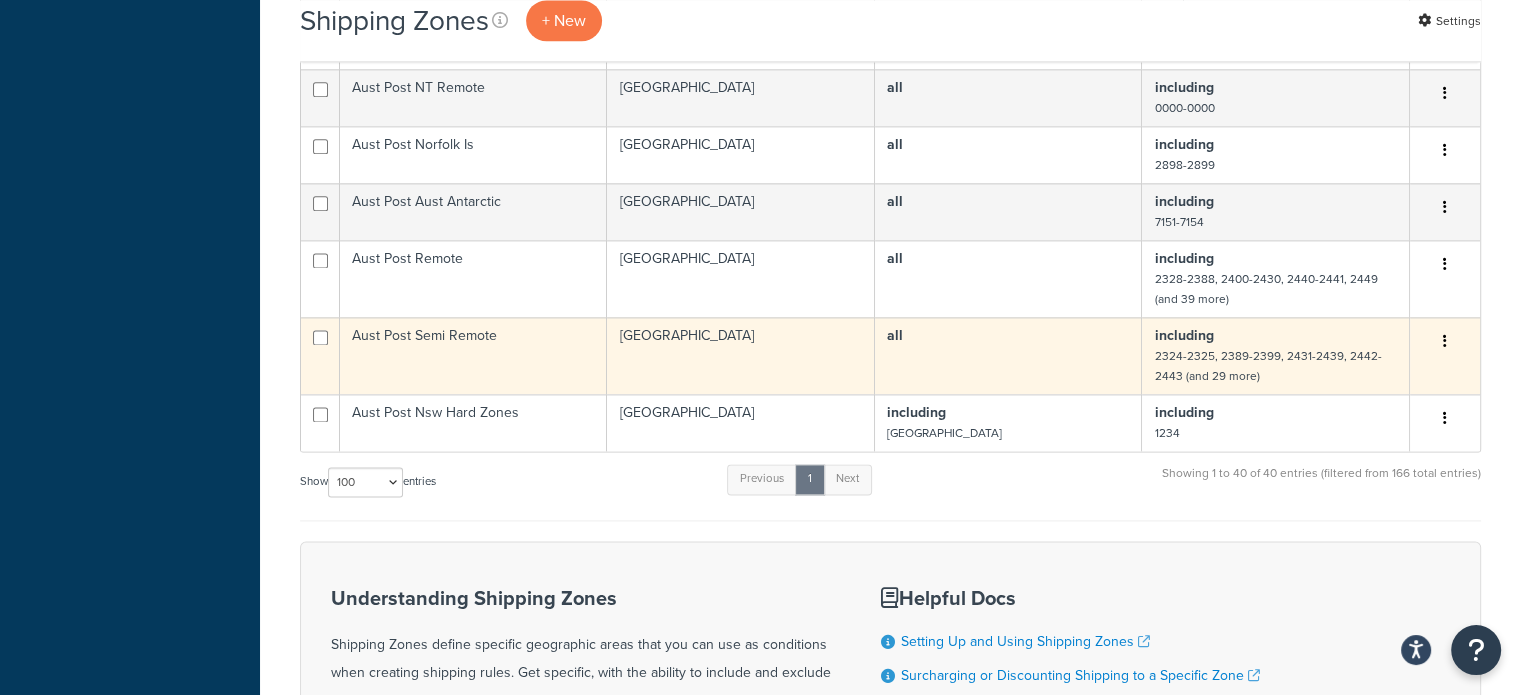 click on "Aust Post Semi Remote" at bounding box center [473, 355] 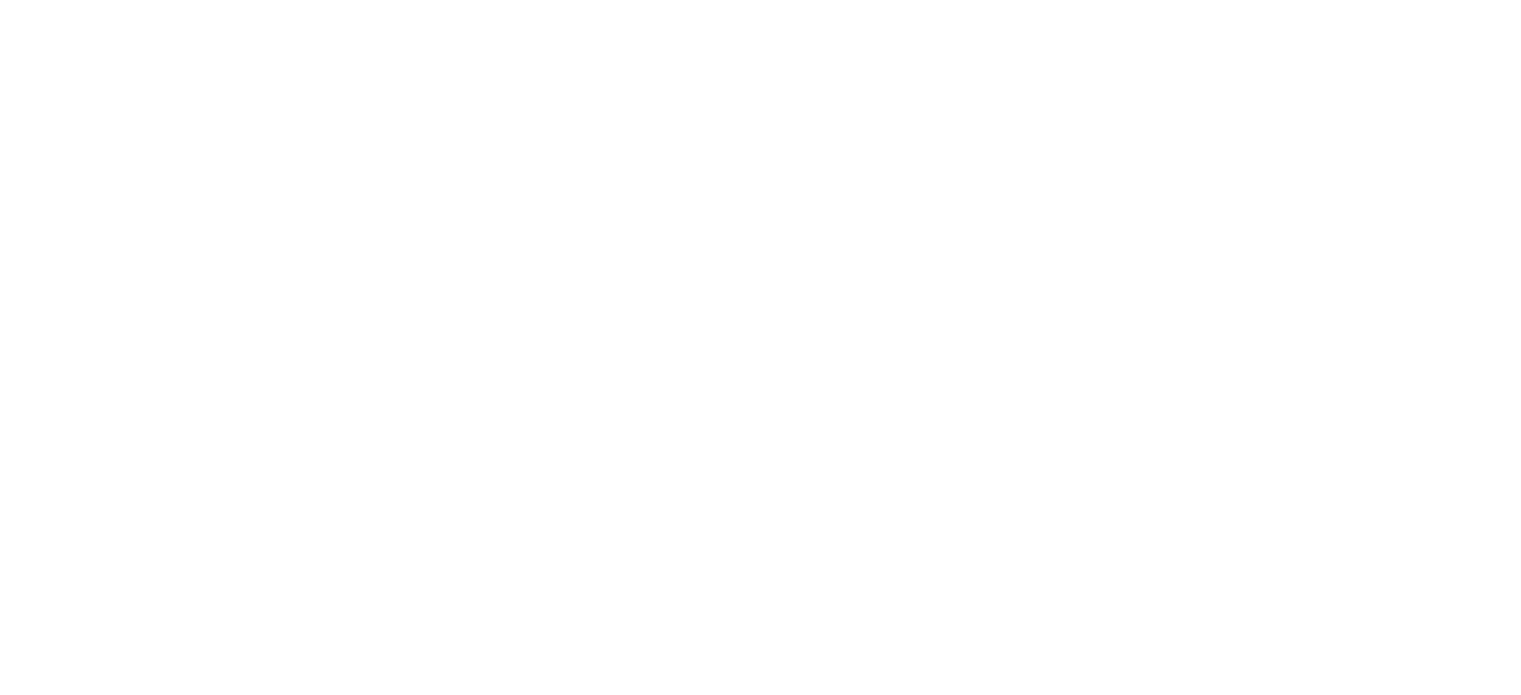 scroll, scrollTop: 0, scrollLeft: 0, axis: both 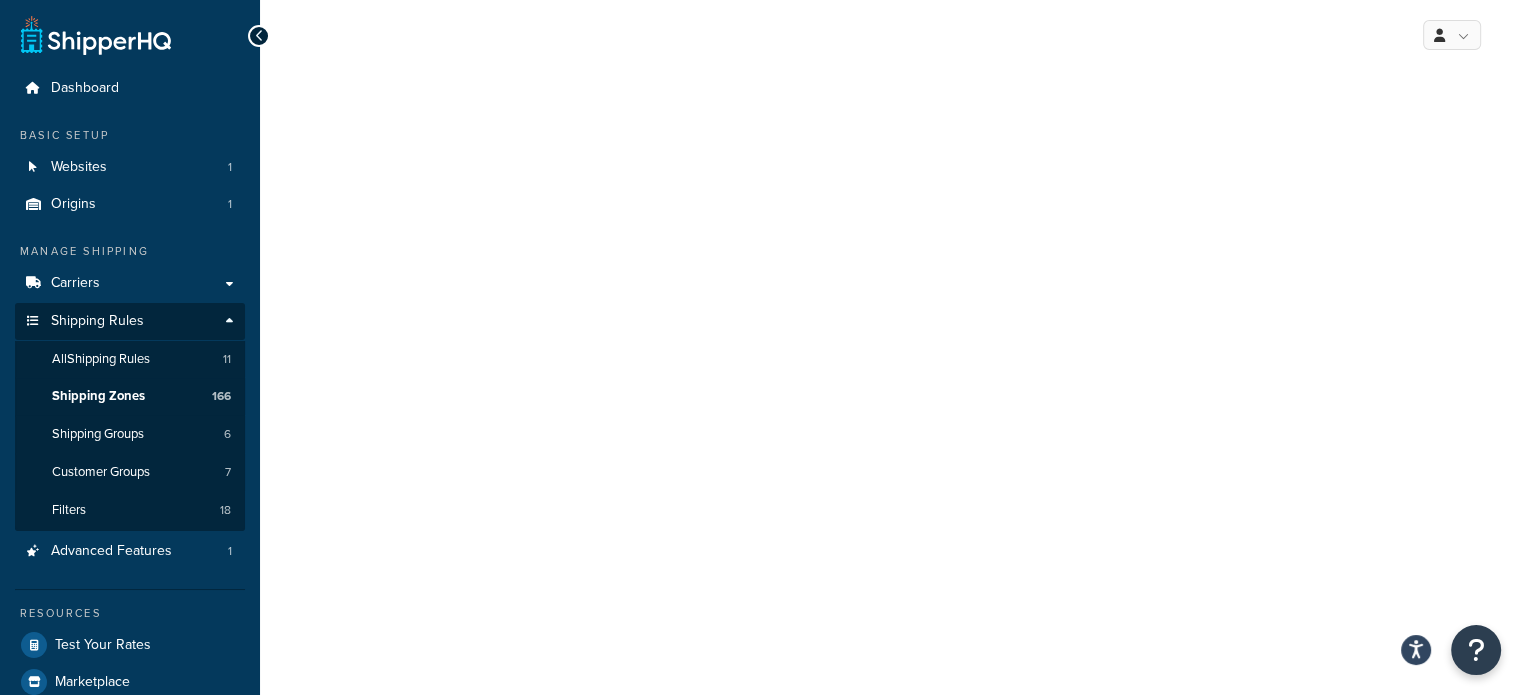 select on "including" 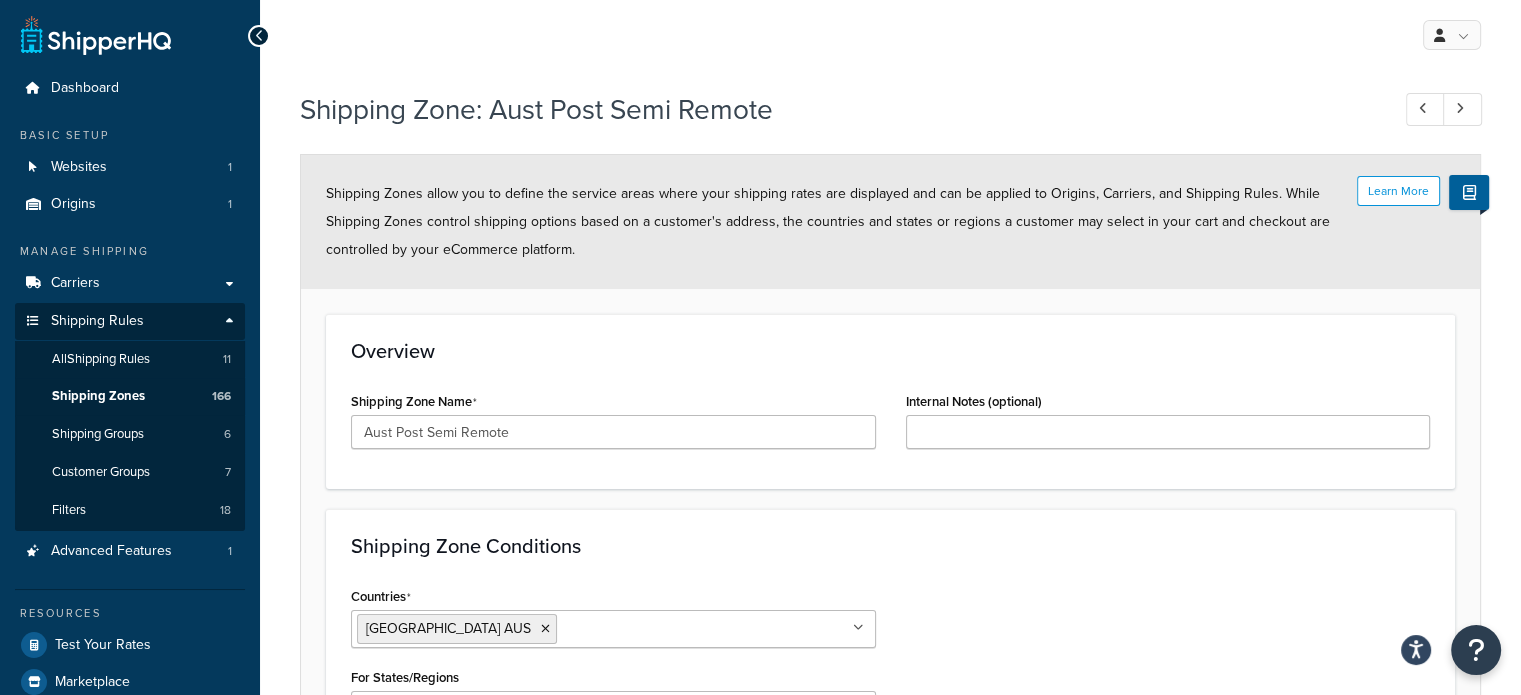 scroll, scrollTop: 0, scrollLeft: 0, axis: both 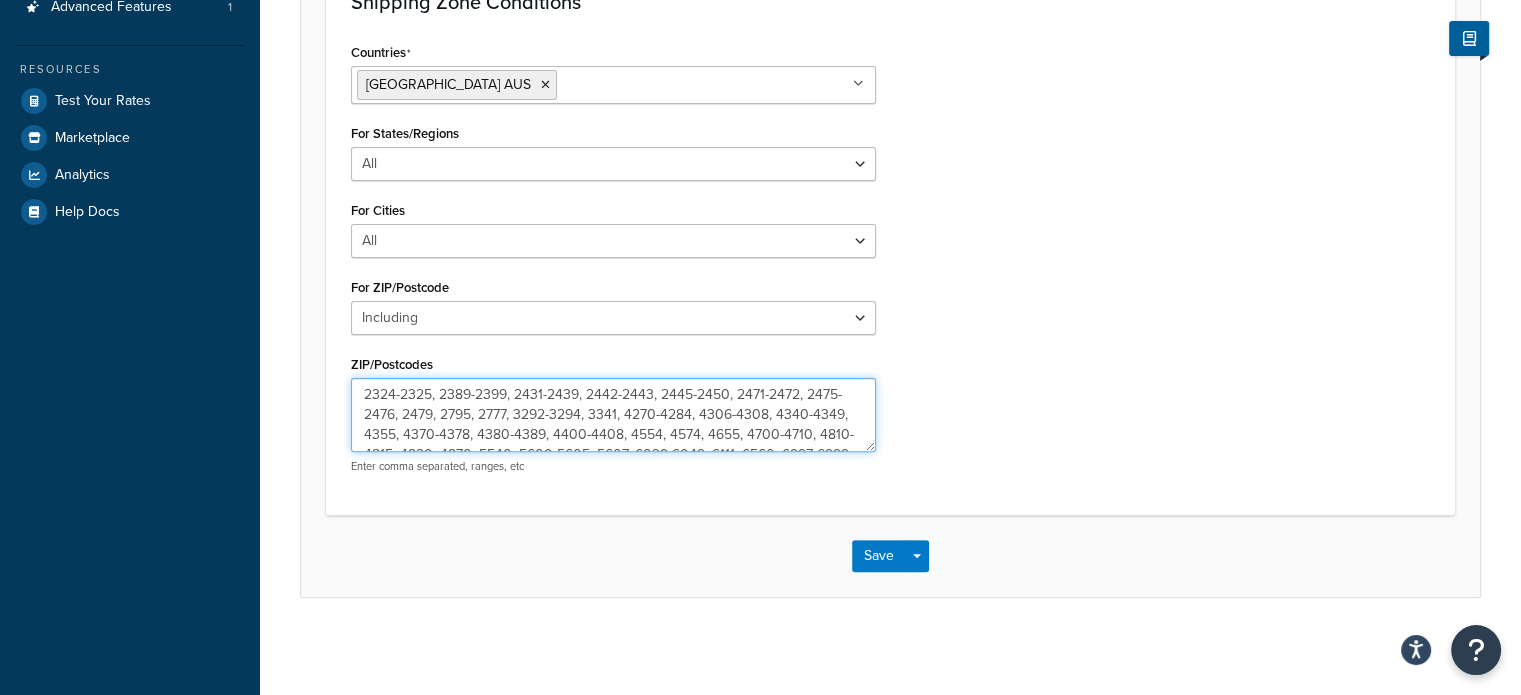 click on "2324-2325, 2389-2399, 2431-2439, 2442-2443, 2445-2450, 2471-2472, 2475-2476, 2479, 2795, 2777, 3292-3294, 3341, 4270-4284, 4306-4308, 4340-4349, 4355, 4370-4378, 4380-4389, 4400-4408, 4554, 4574, 4655, 4700-4710, 4810-4815, 4820, 4870, 5540, 5600-5605, 5607, 6039-6049, 6111, 6560, 6997-6999" at bounding box center [613, 415] 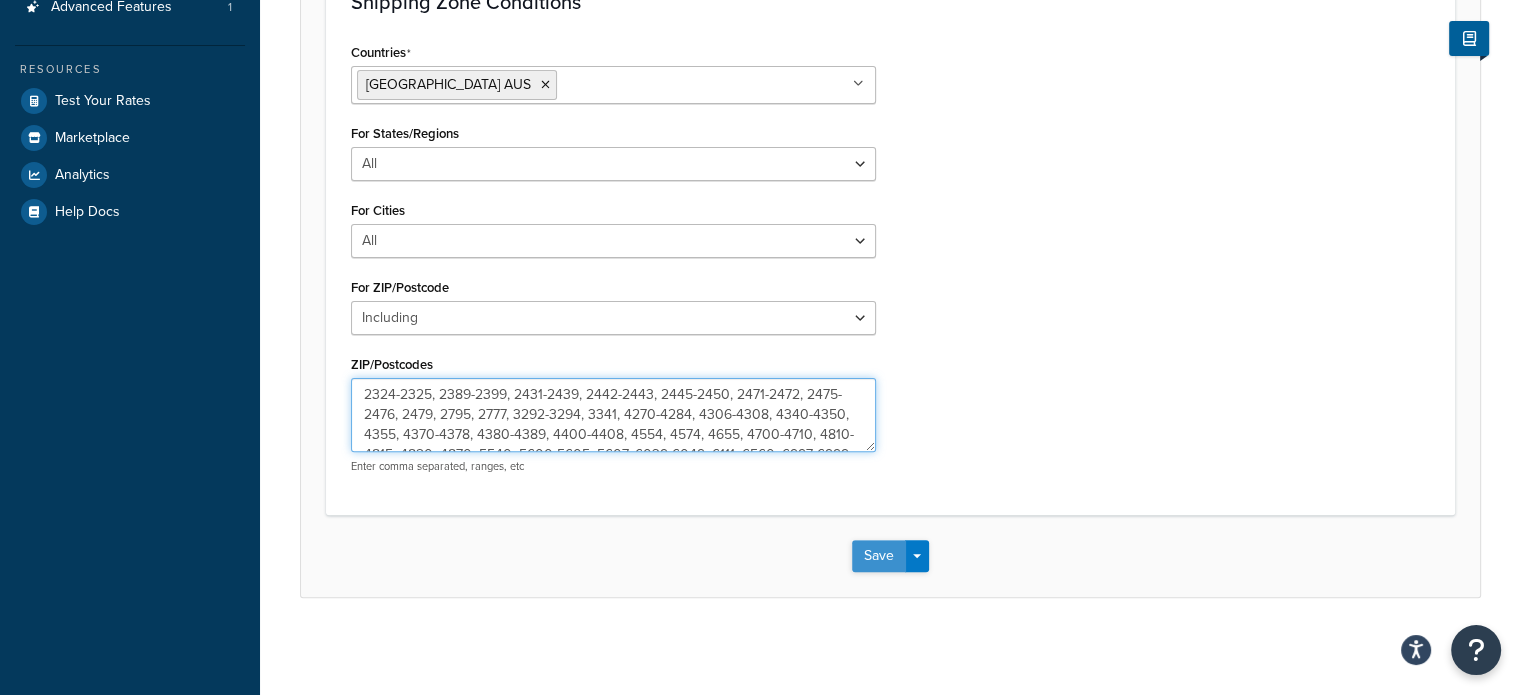 type on "2324-2325, 2389-2399, 2431-2439, 2442-2443, 2445-2450, 2471-2472, 2475-2476, 2479, 2795, 2777, 3292-3294, 3341, 4270-4284, 4306-4308, 4340-4350, 4355, 4370-4378, 4380-4389, 4400-4408, 4554, 4574, 4655, 4700-4710, 4810-4815, 4820, 4870, 5540, 5600-5605, 5607, 6039-6049, 6111, 6560, 6997-6999" 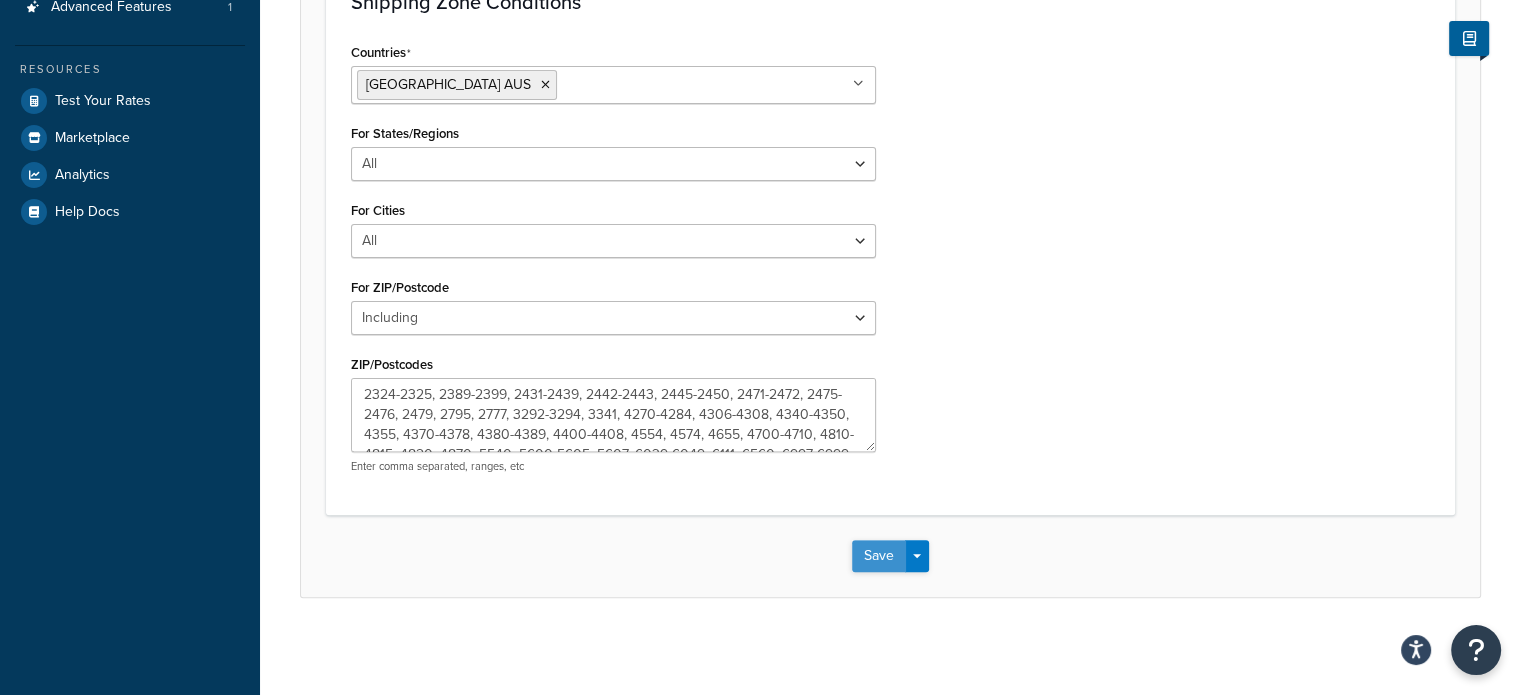 click on "Save" at bounding box center [879, 556] 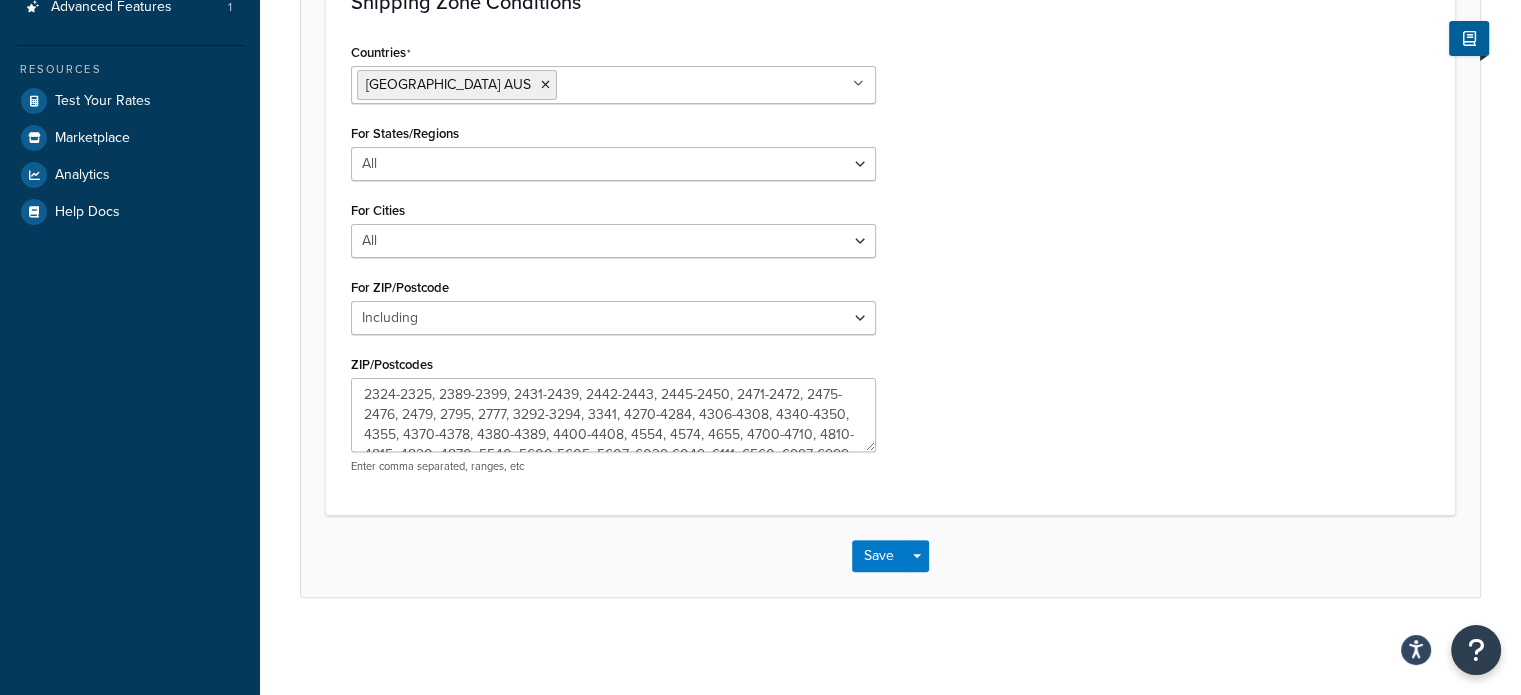 scroll, scrollTop: 0, scrollLeft: 0, axis: both 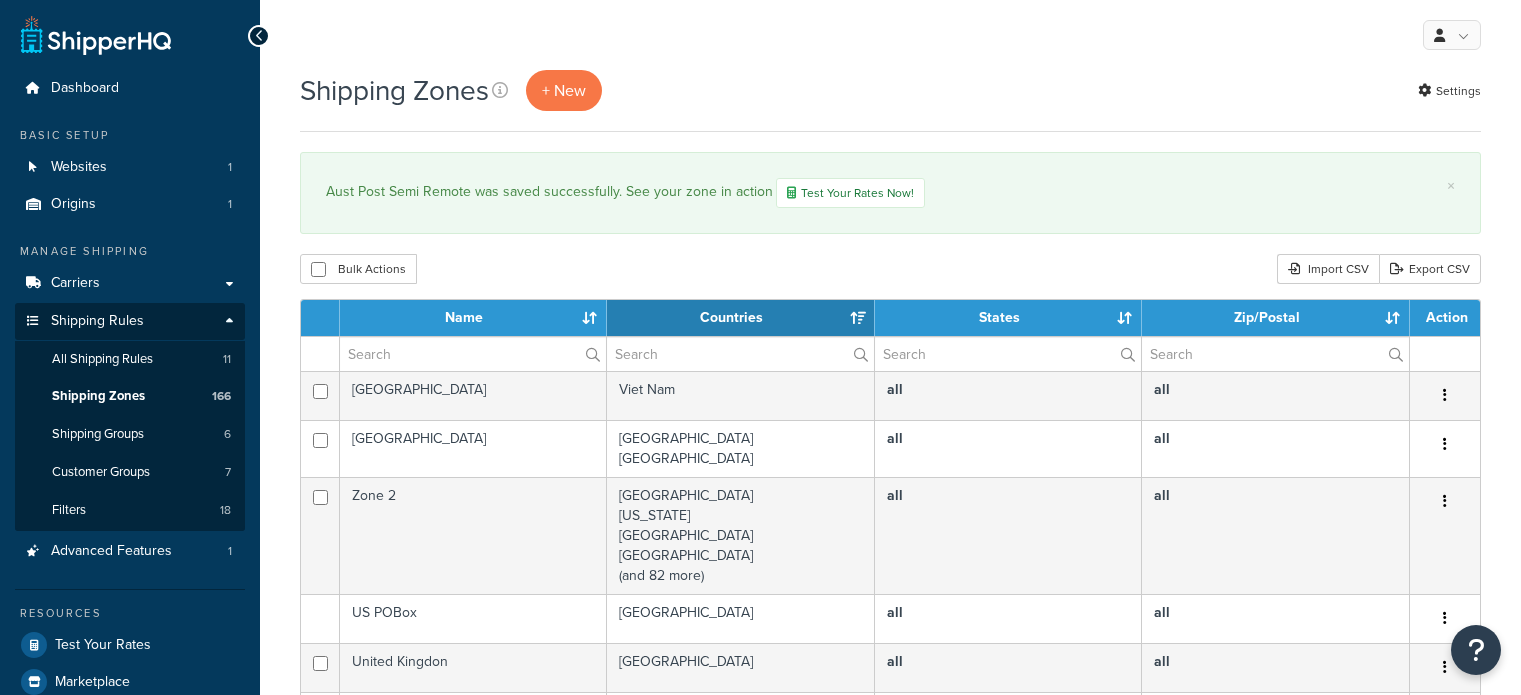 select on "15" 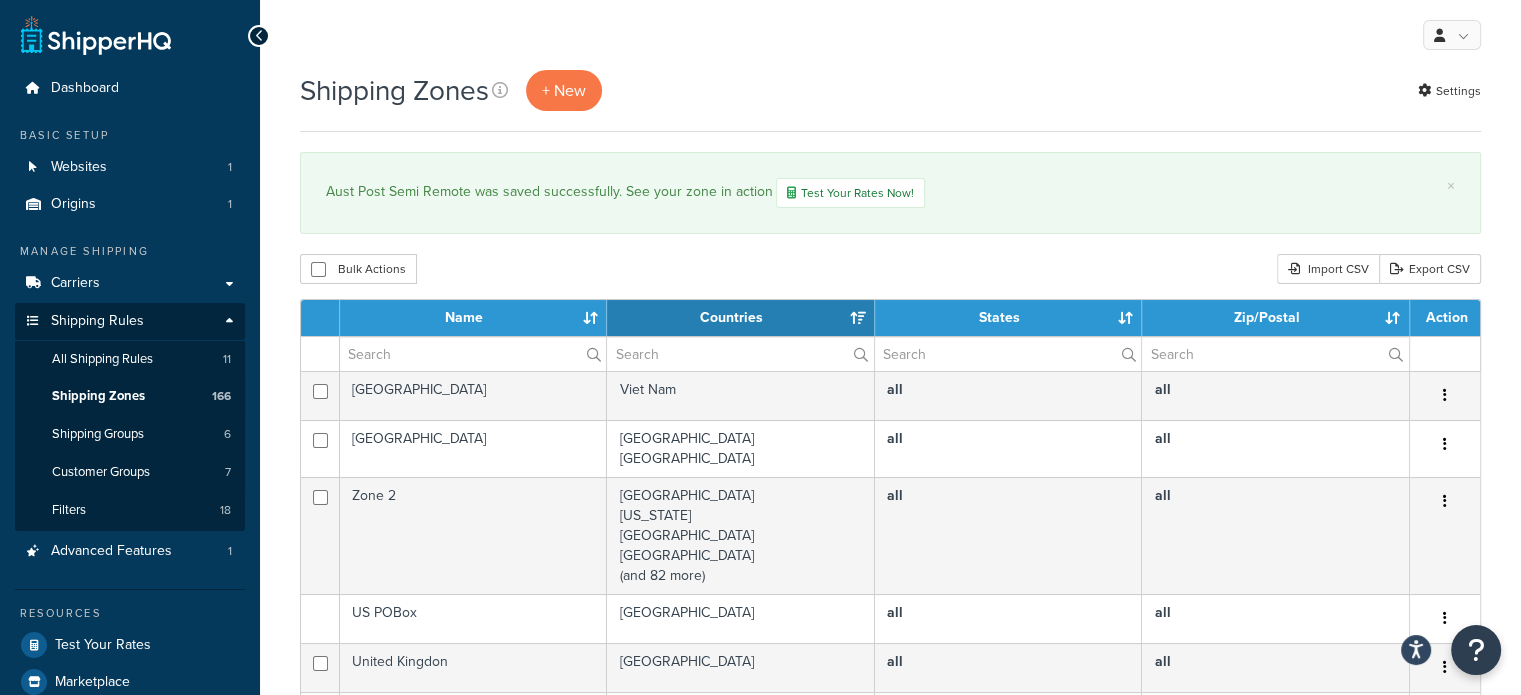 scroll, scrollTop: 0, scrollLeft: 0, axis: both 